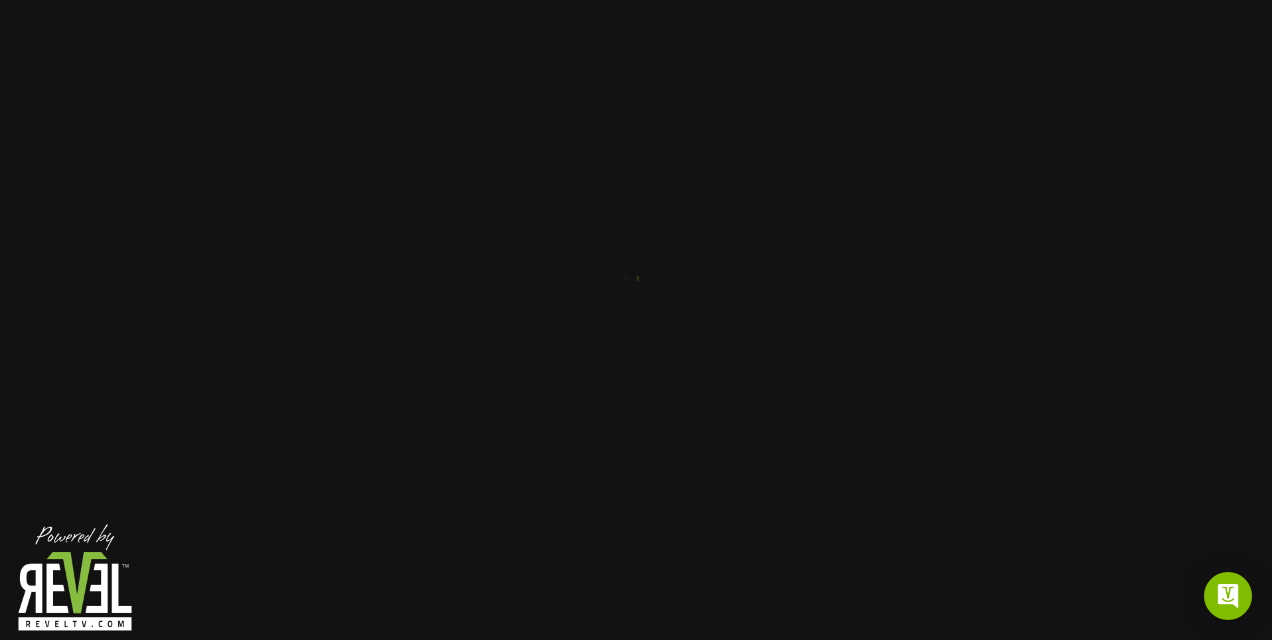 scroll, scrollTop: 0, scrollLeft: 0, axis: both 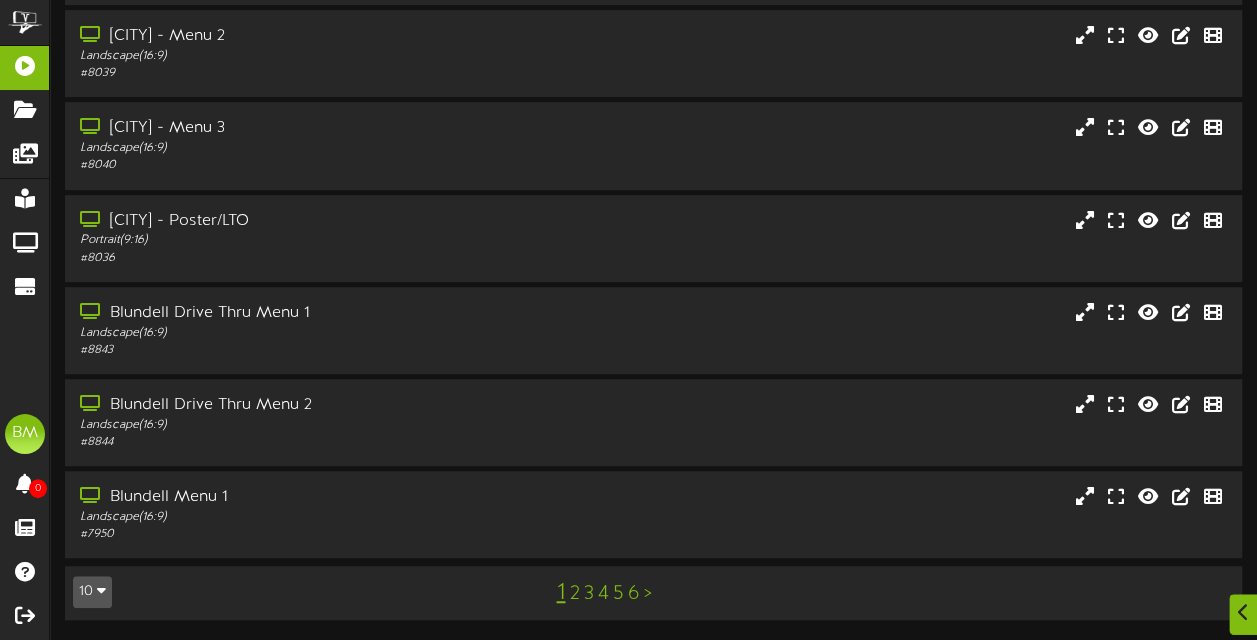 click on "2" at bounding box center [574, 594] 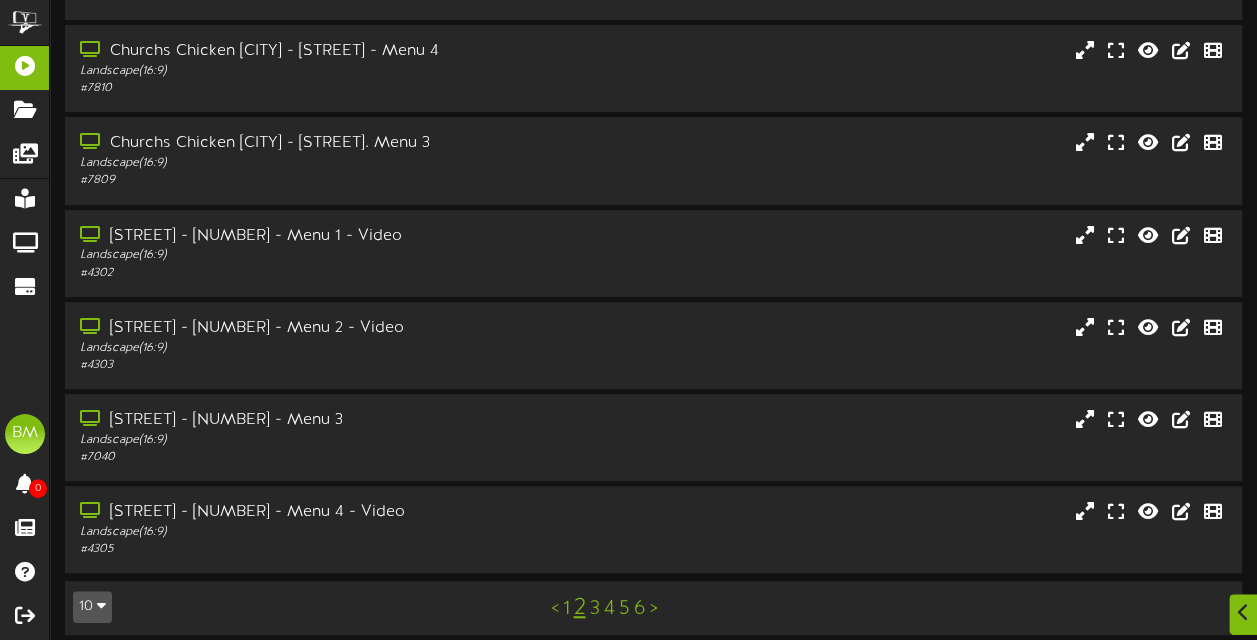 scroll, scrollTop: 451, scrollLeft: 0, axis: vertical 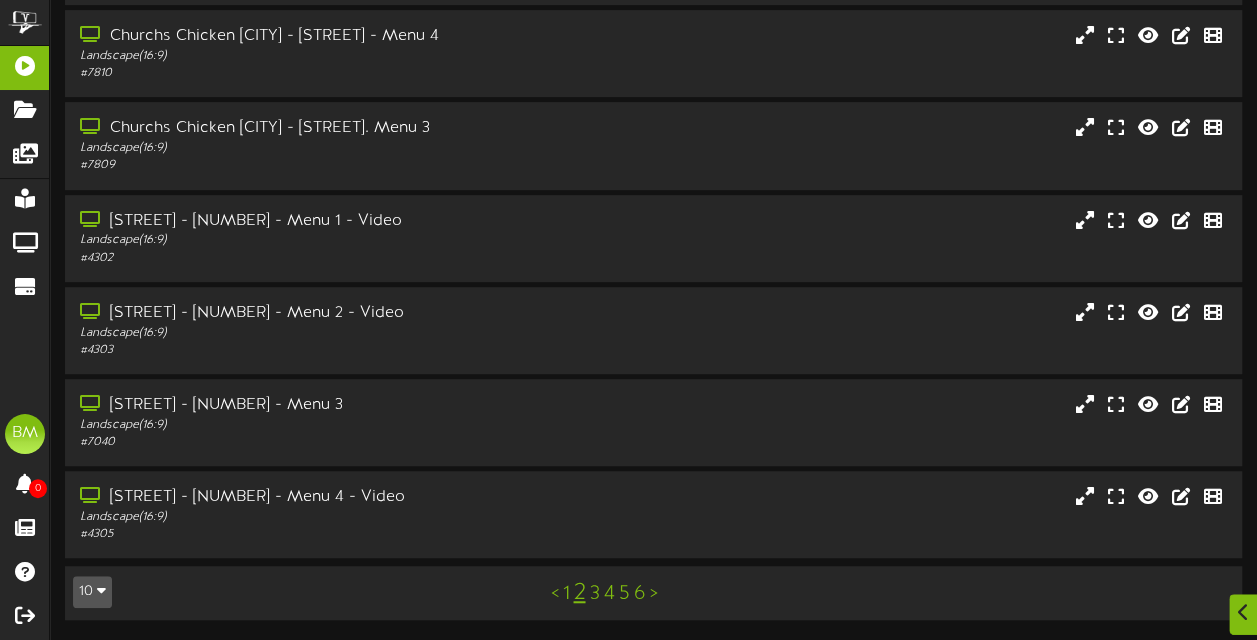 click on "3" at bounding box center (594, 594) 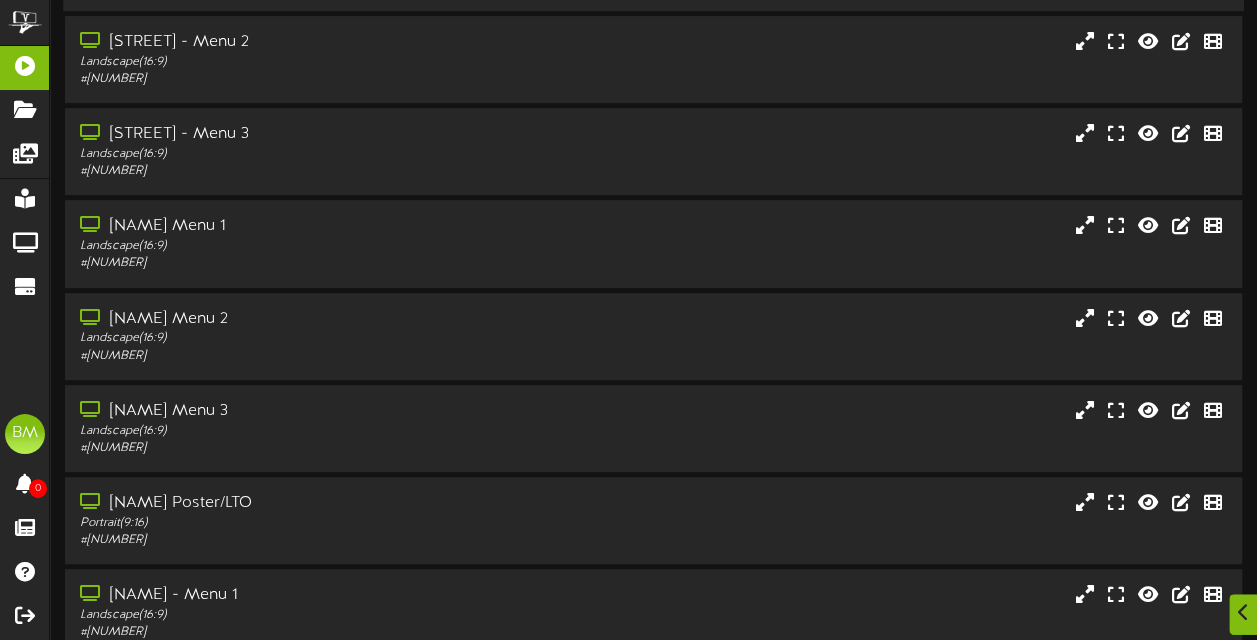 scroll, scrollTop: 451, scrollLeft: 0, axis: vertical 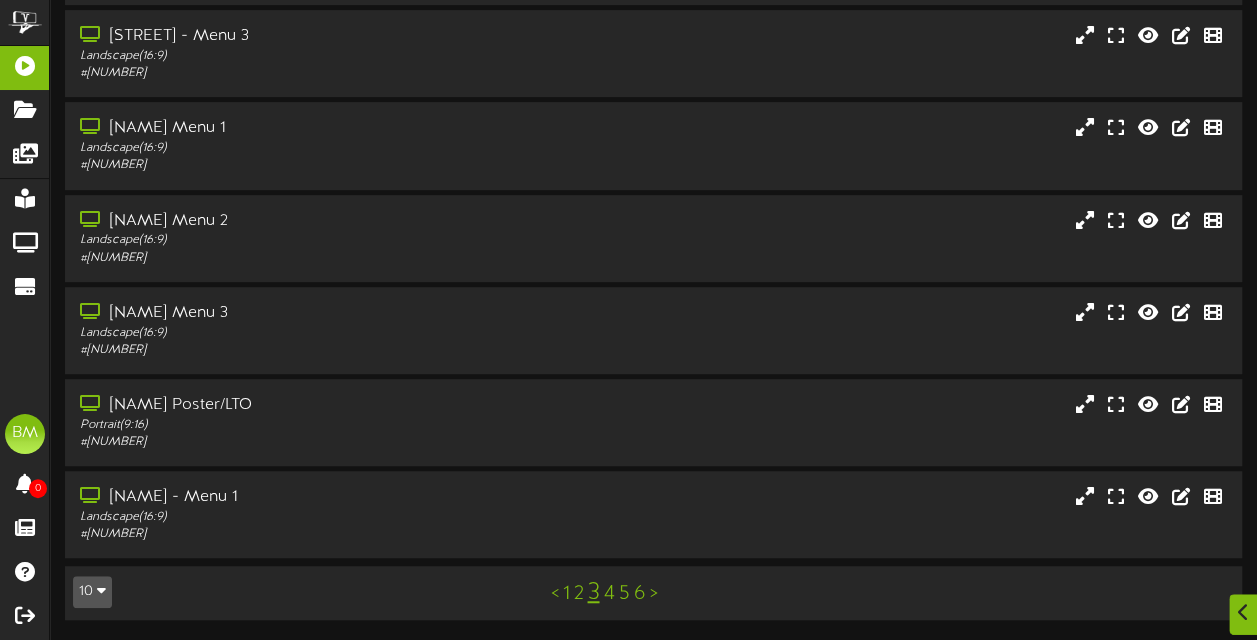 click on "4" at bounding box center (608, 594) 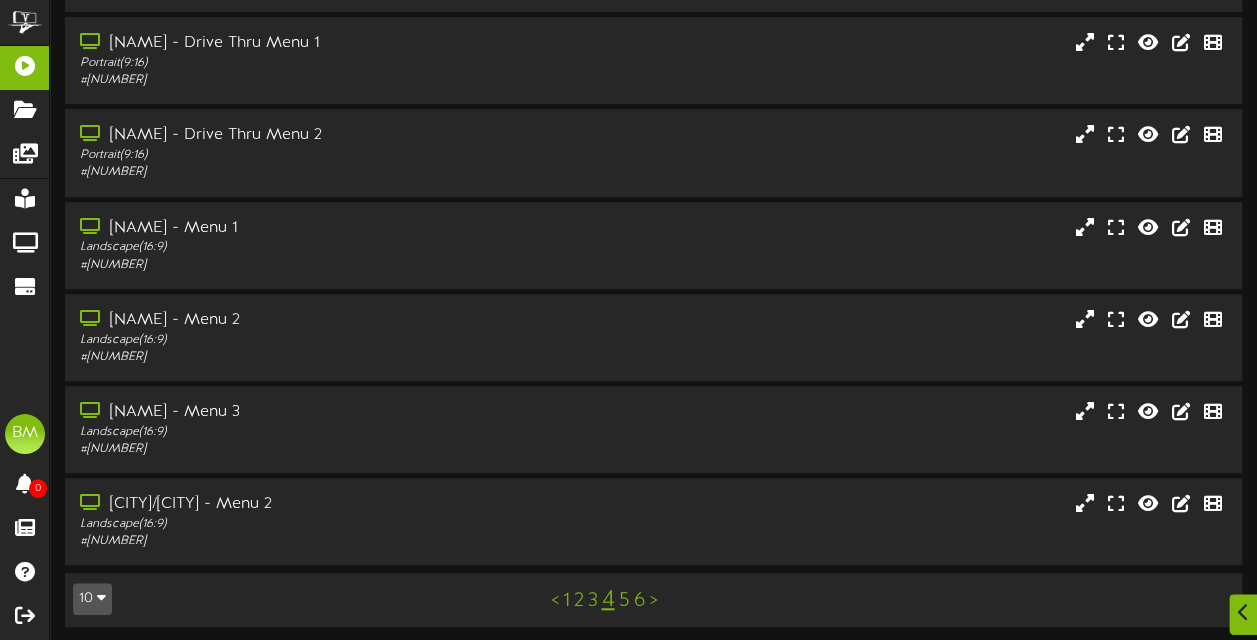 scroll, scrollTop: 451, scrollLeft: 0, axis: vertical 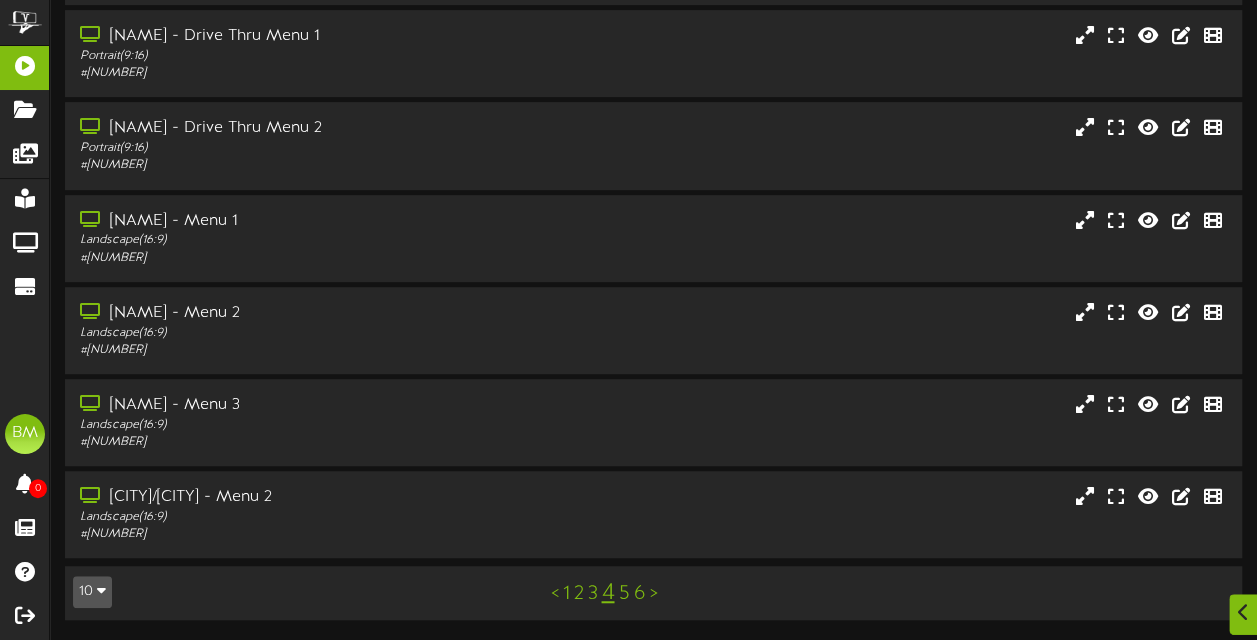 click on "5" at bounding box center (623, 594) 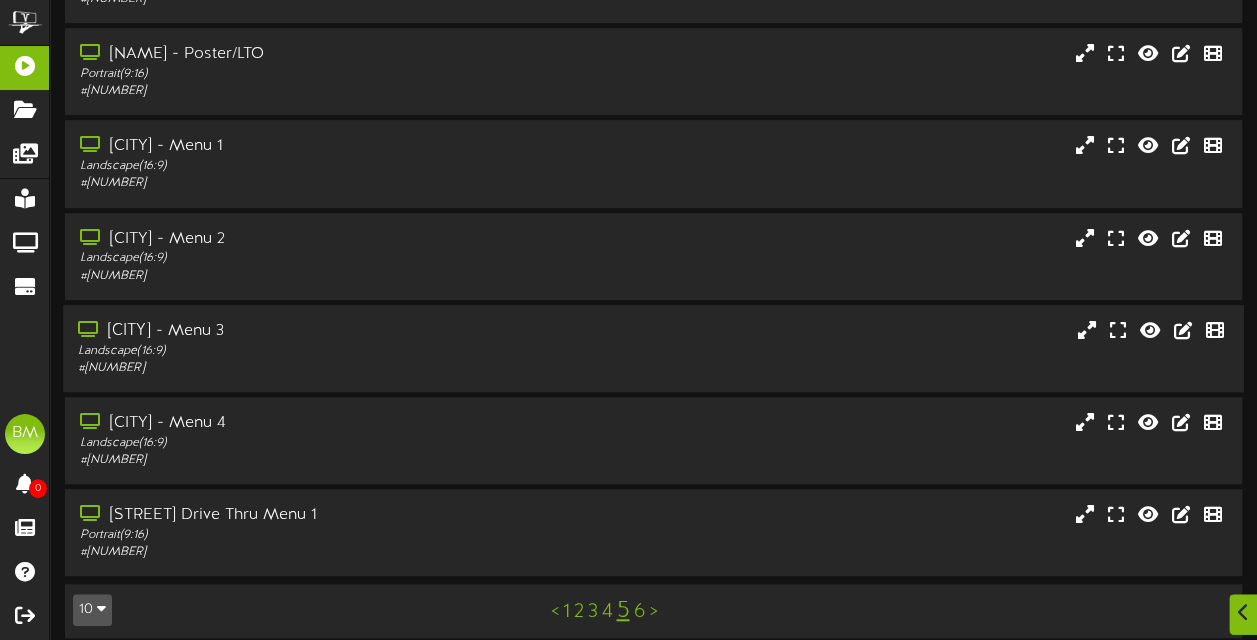 scroll, scrollTop: 451, scrollLeft: 0, axis: vertical 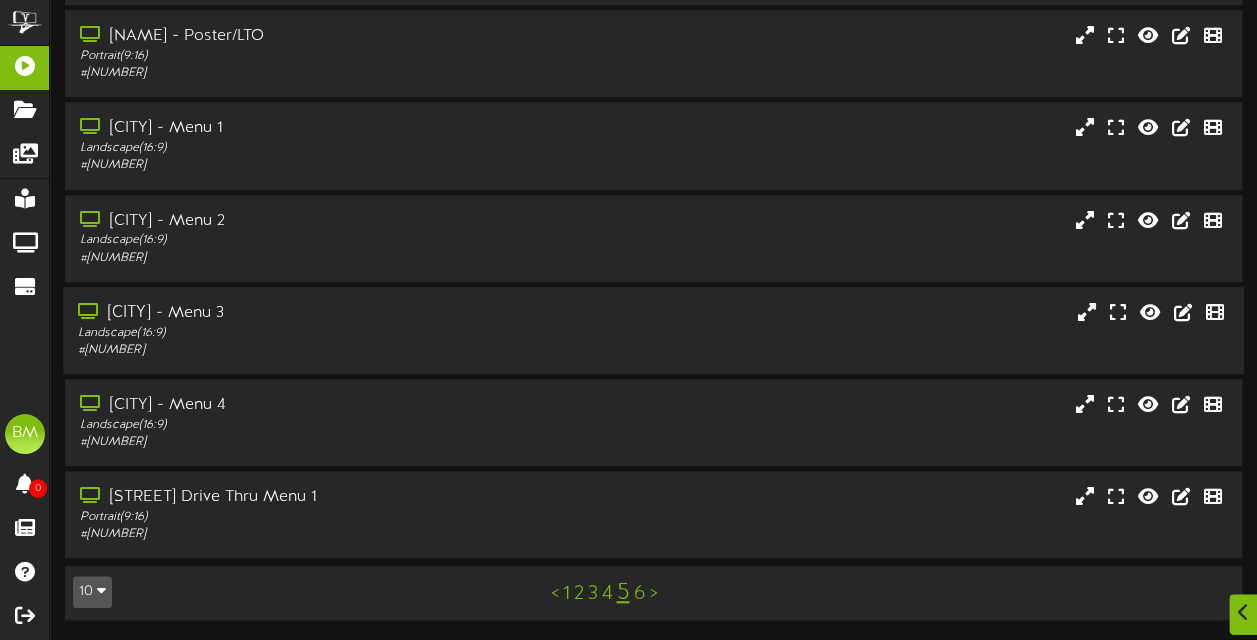 click on "Maple Ridge - Menu 3
Landscape  ( 16:9 )
# 7800" at bounding box center (309, 330) 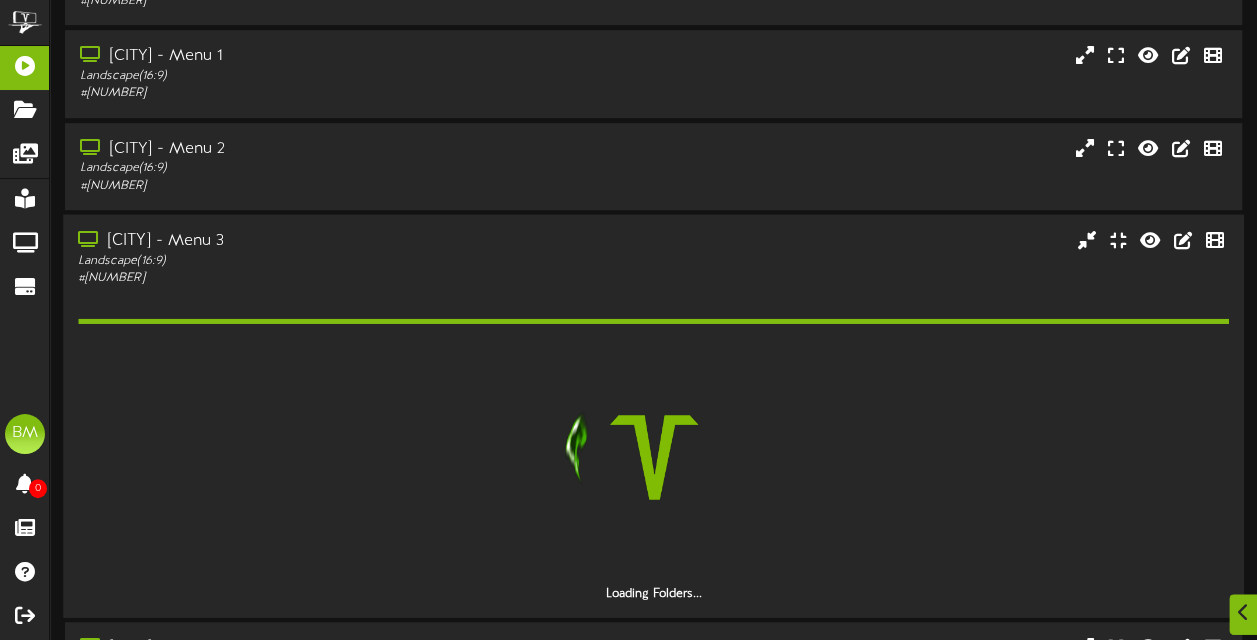 scroll, scrollTop: 551, scrollLeft: 0, axis: vertical 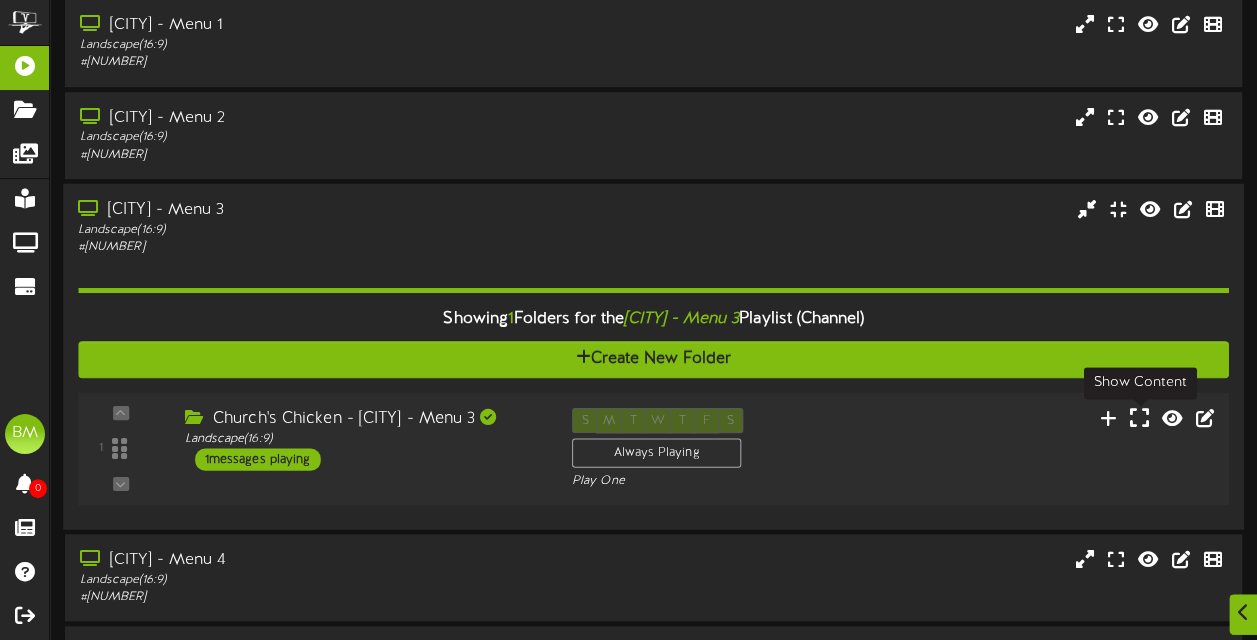 click at bounding box center [1138, 417] 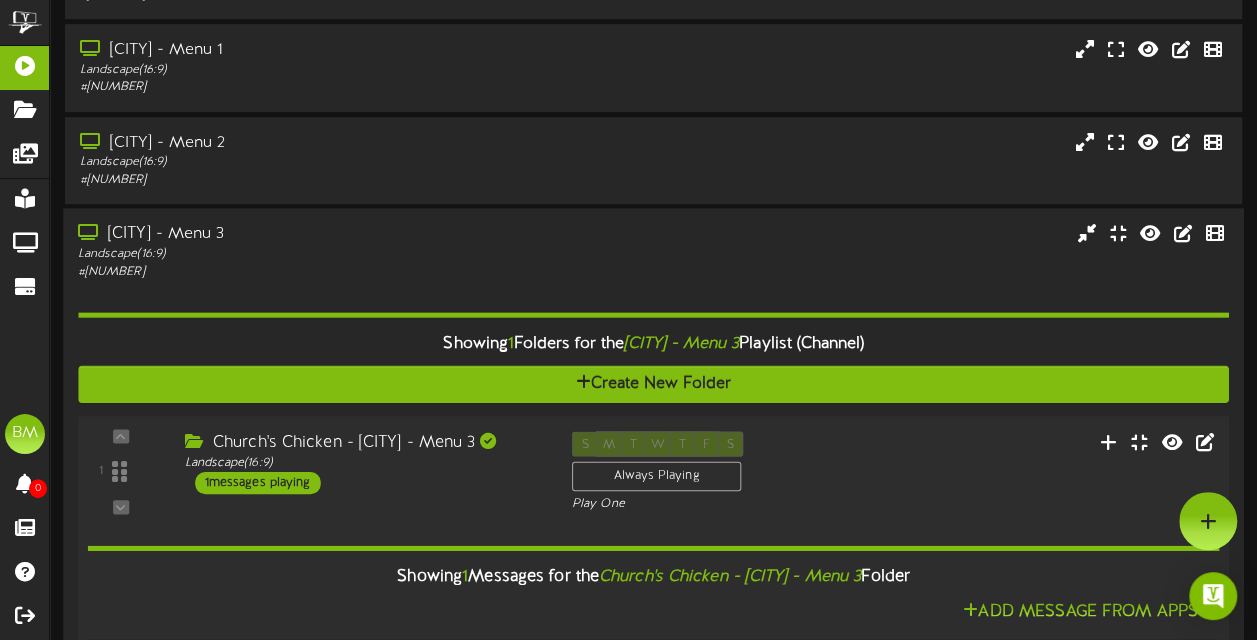 scroll, scrollTop: 450, scrollLeft: 0, axis: vertical 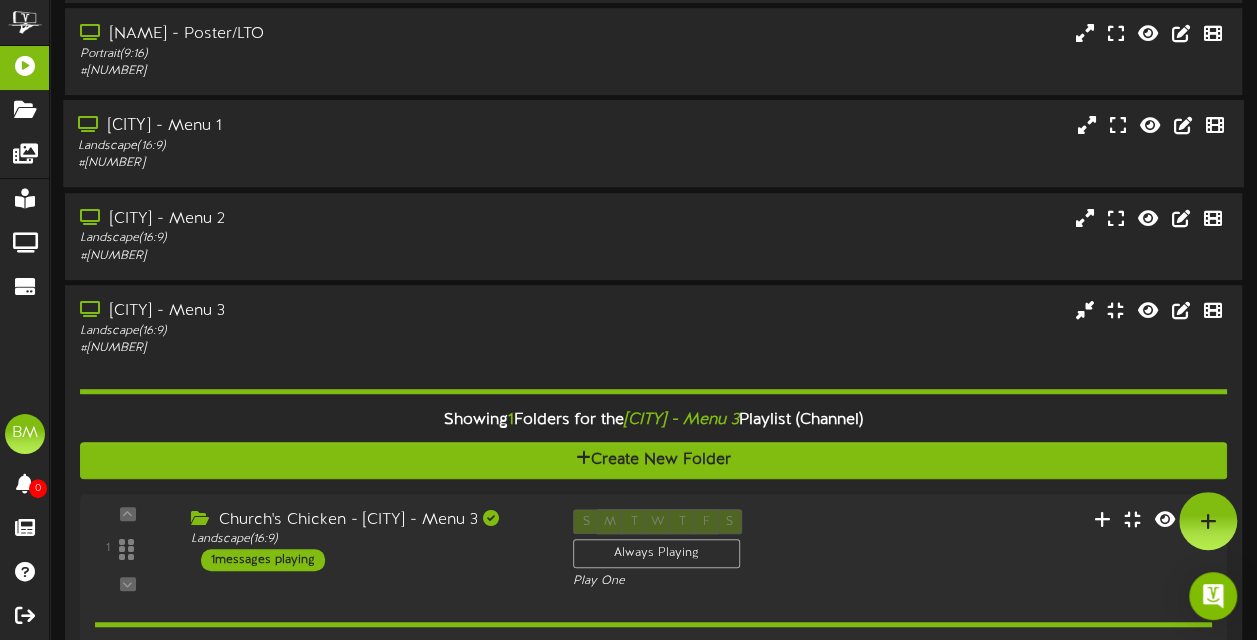 click on "# 7798" at bounding box center (309, 163) 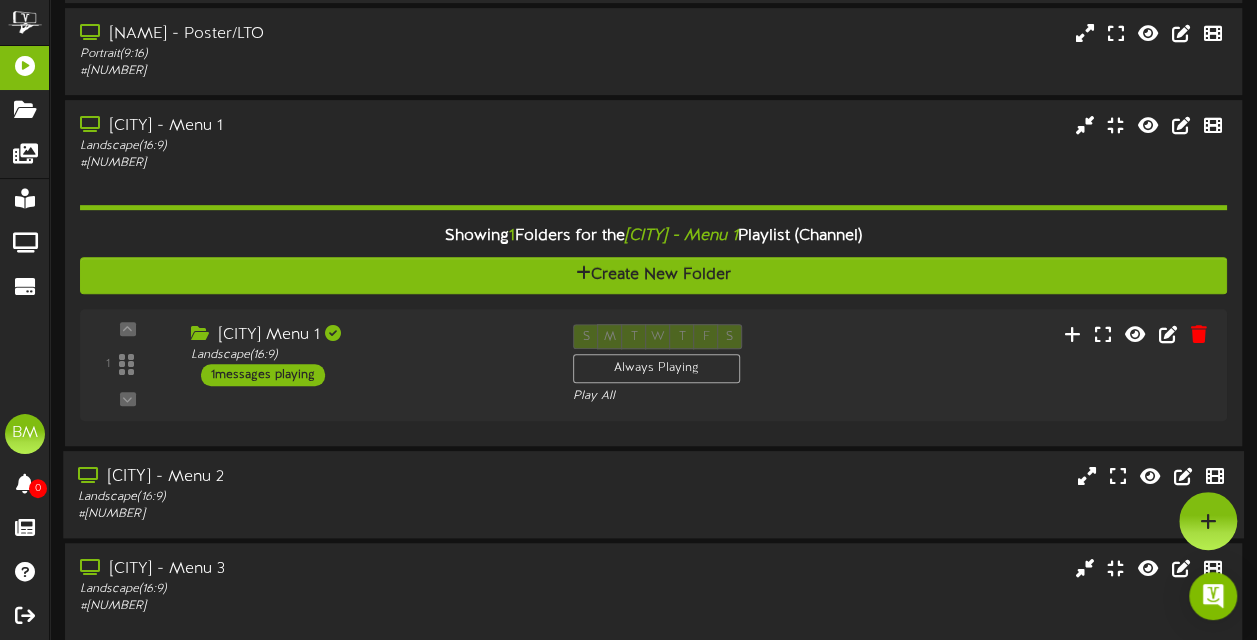 click on "Maple Ridge - Menu 2" at bounding box center [309, 476] 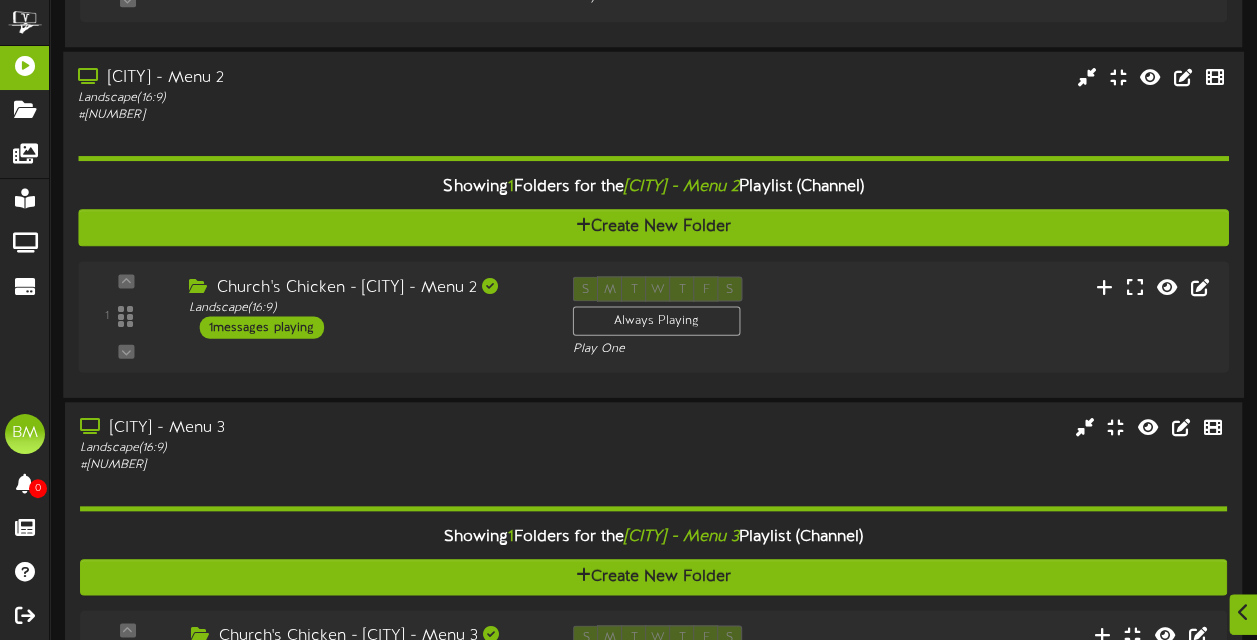 scroll, scrollTop: 850, scrollLeft: 0, axis: vertical 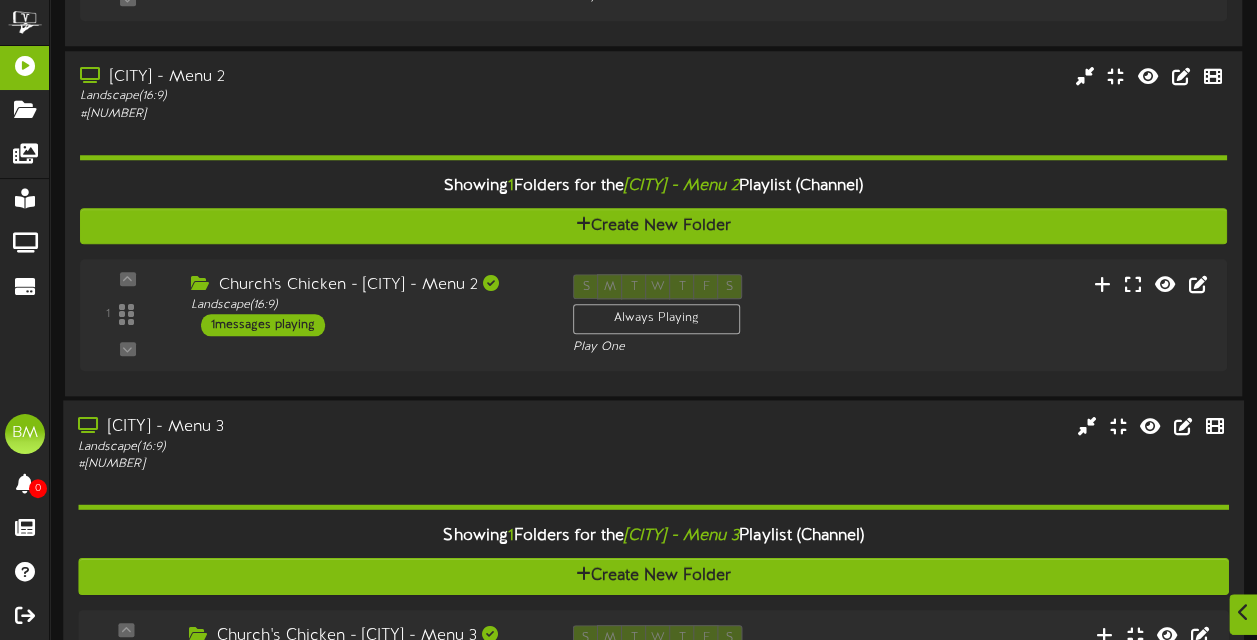 click on "Landscape  ( 16:9 )" at bounding box center (309, 446) 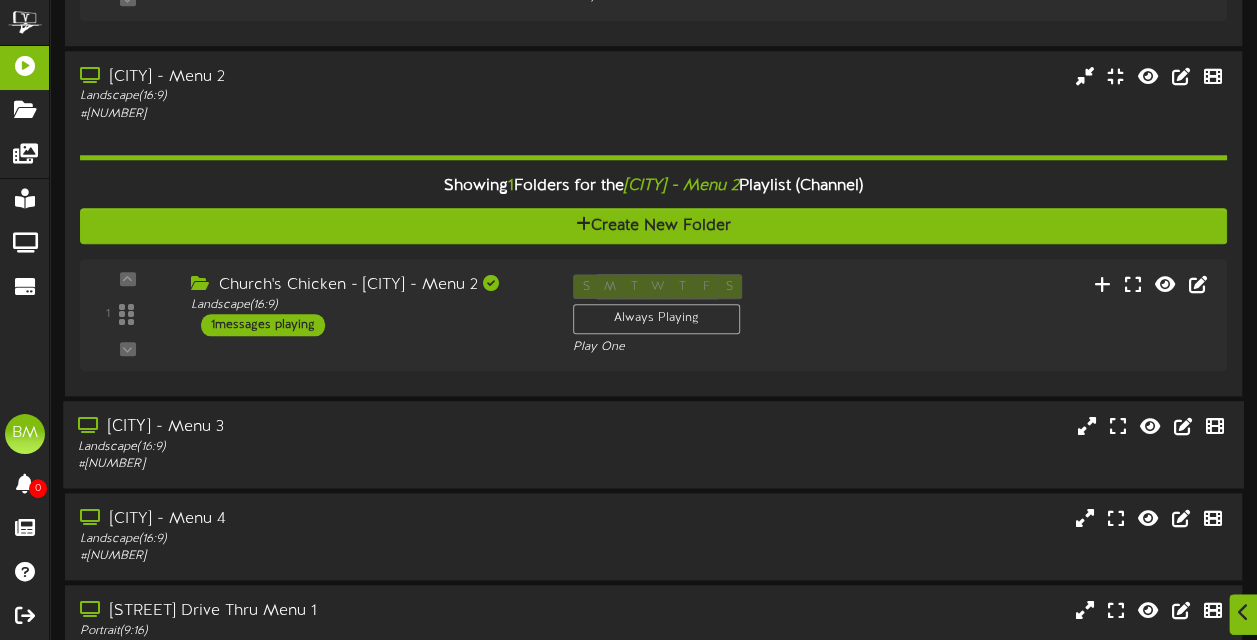 click on "Landscape  ( 16:9 )" at bounding box center [309, 446] 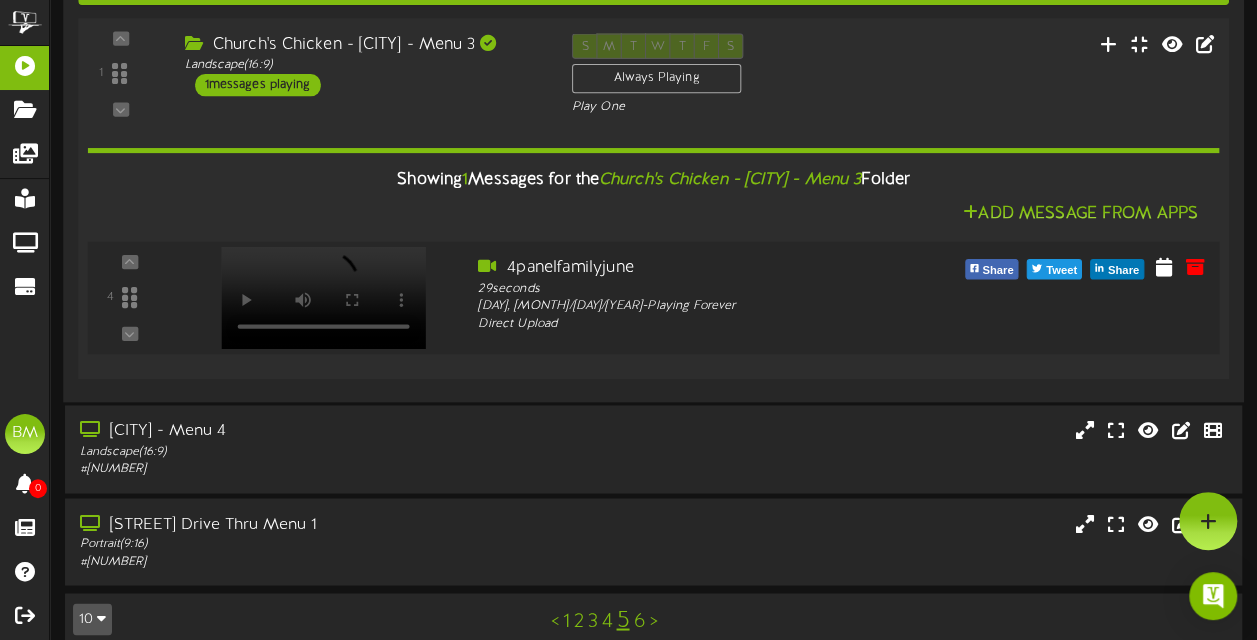 scroll, scrollTop: 1438, scrollLeft: 0, axis: vertical 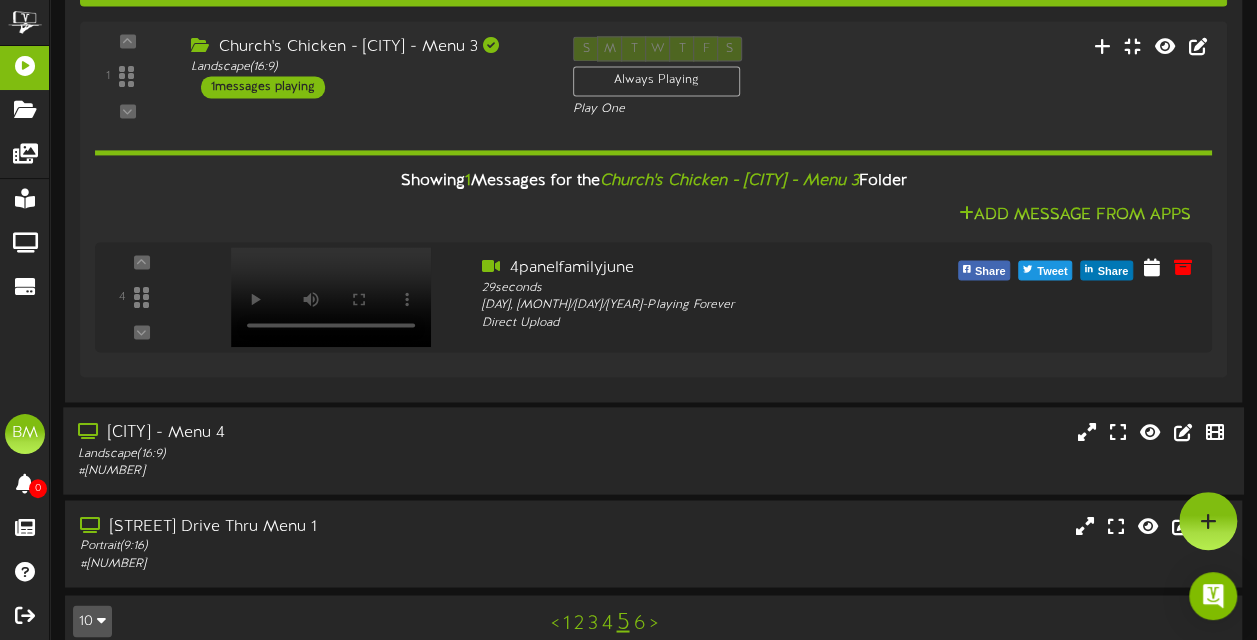 click on "Landscape  ( 16:9 )" at bounding box center (309, 453) 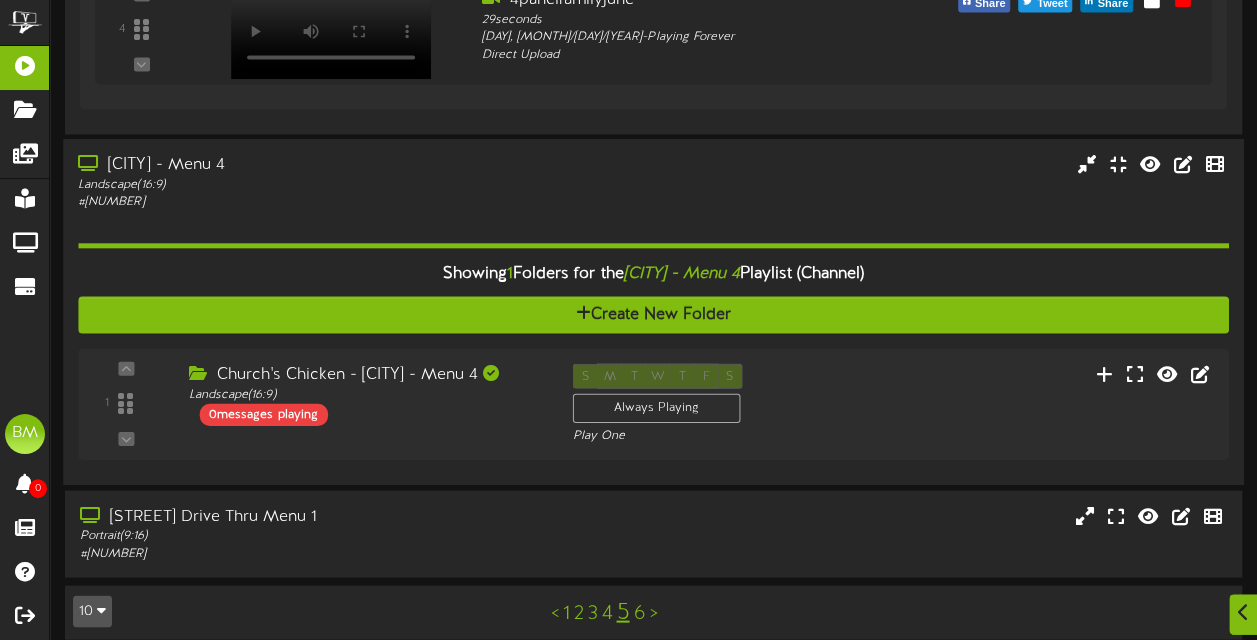 scroll, scrollTop: 1733, scrollLeft: 0, axis: vertical 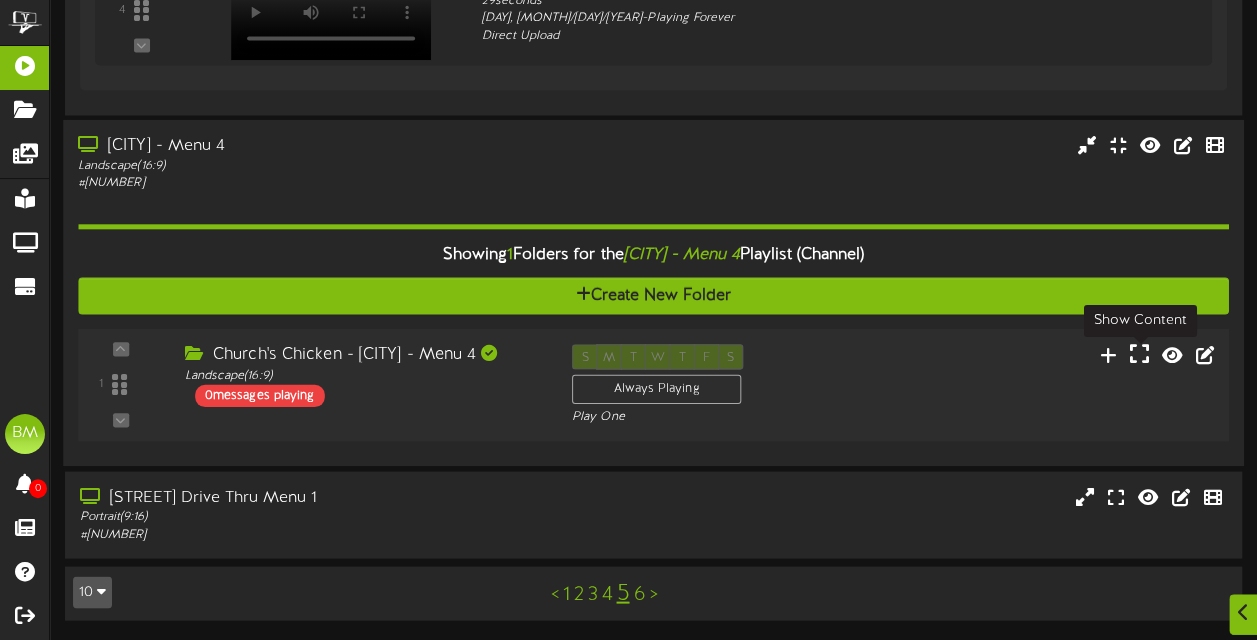 click at bounding box center (1138, 354) 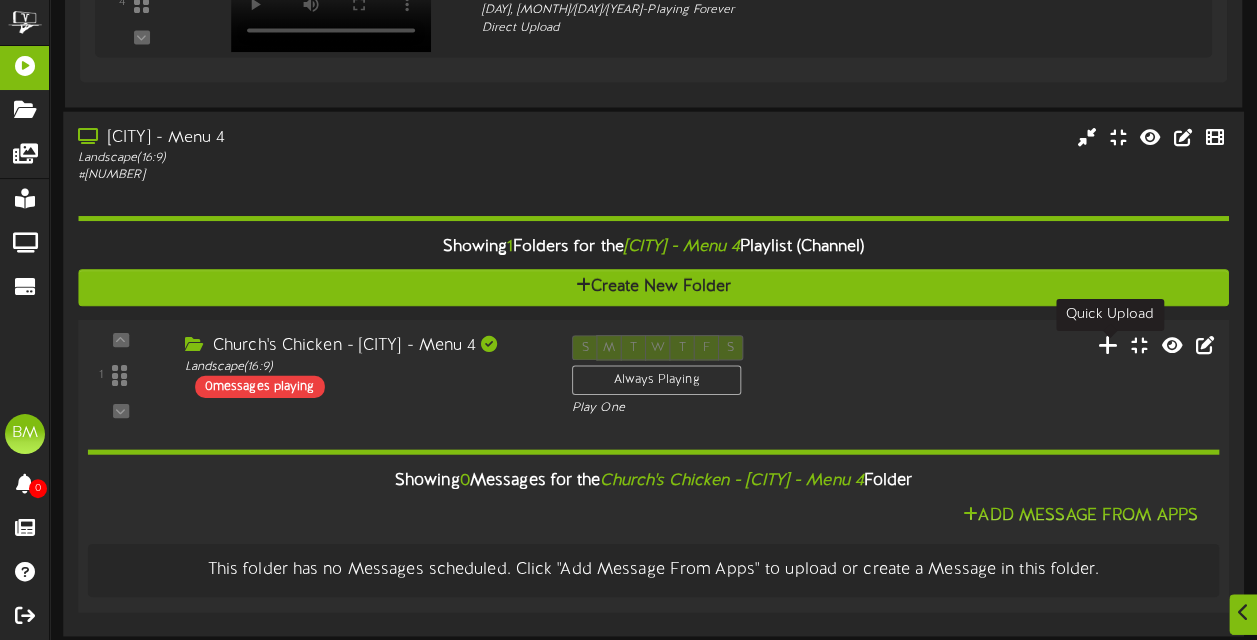click at bounding box center (1108, 344) 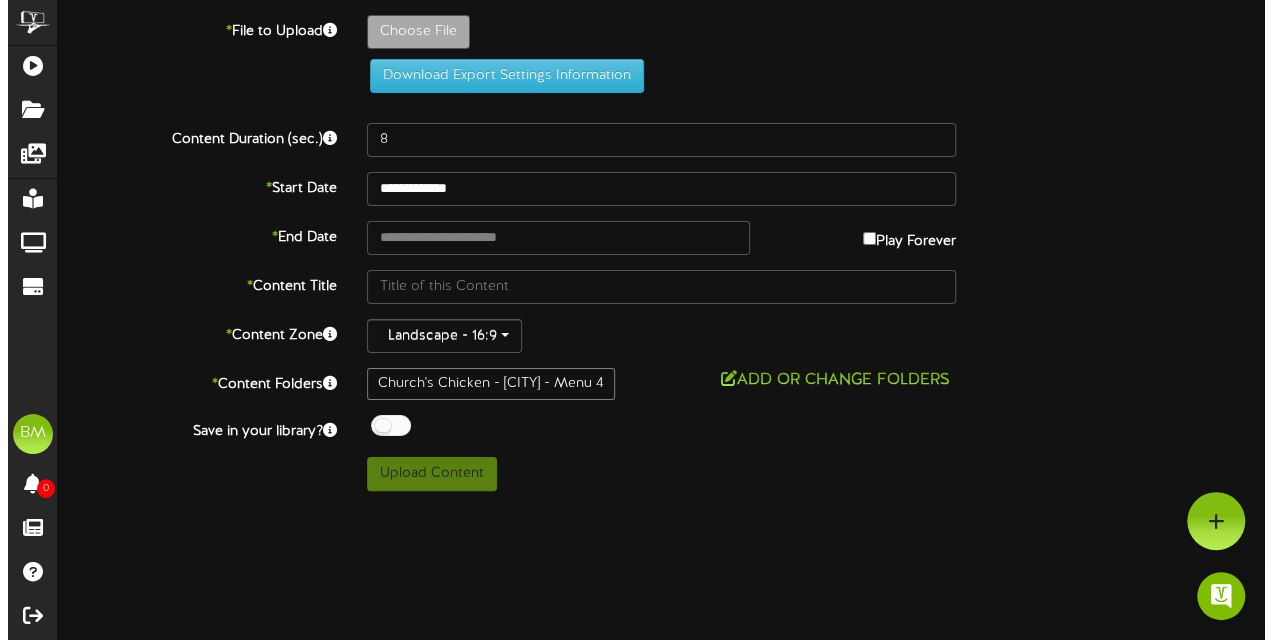 scroll, scrollTop: 0, scrollLeft: 0, axis: both 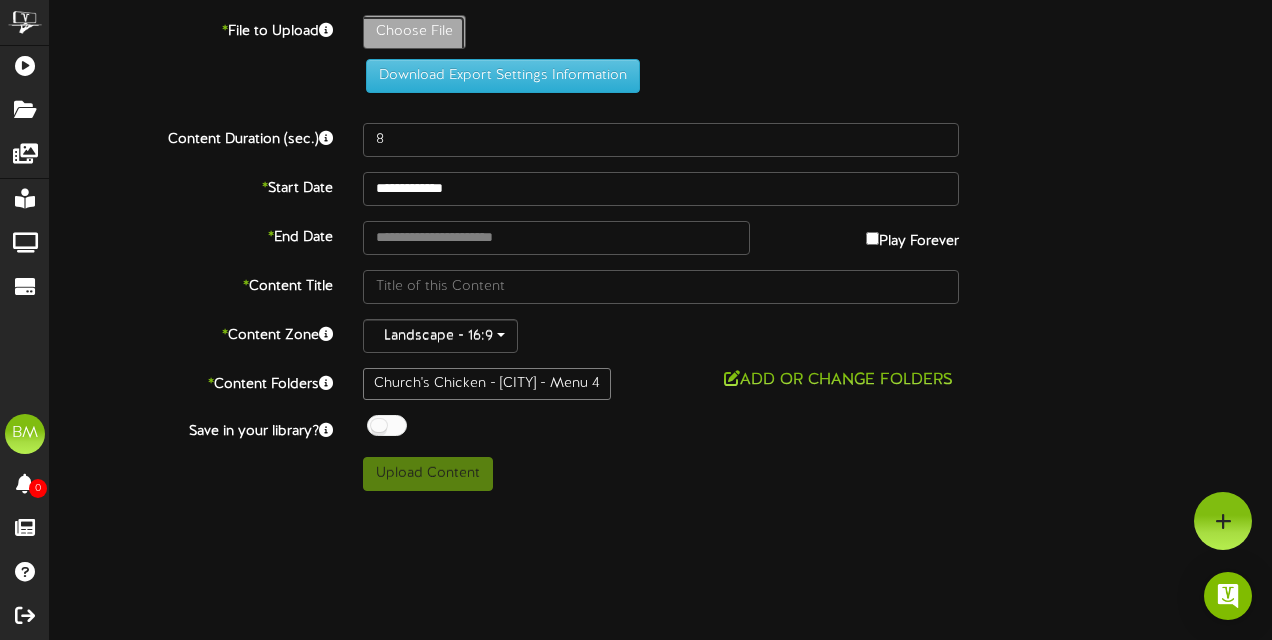 click on "Choose File" at bounding box center (-623, 87) 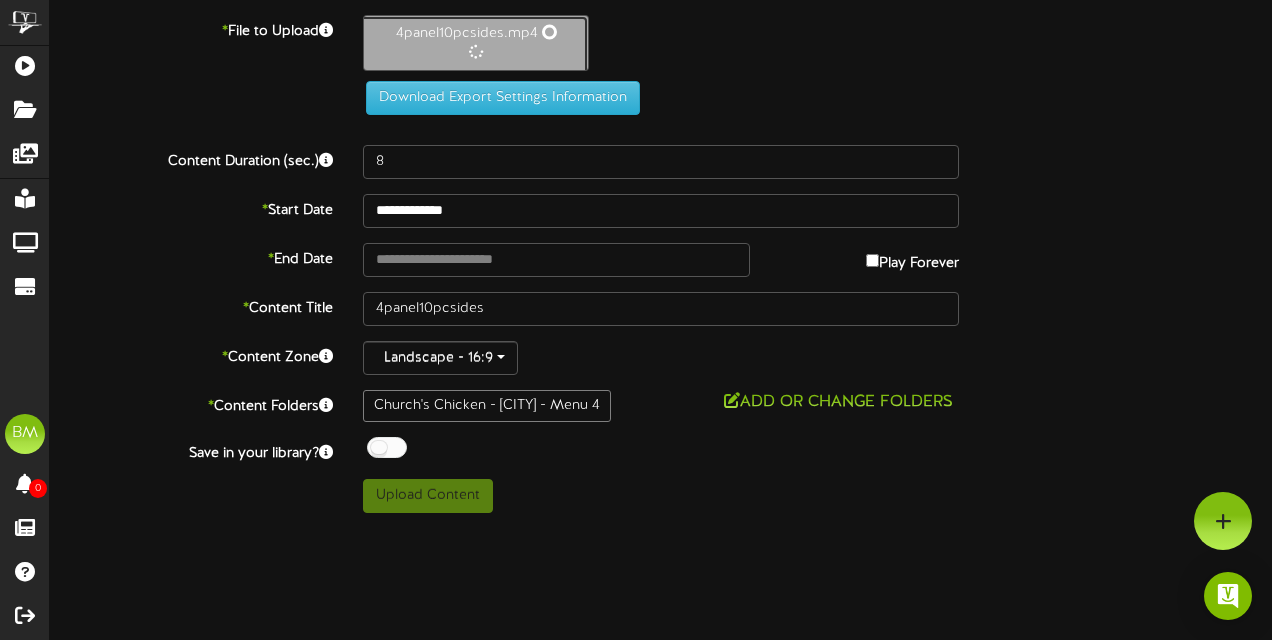 type on "36" 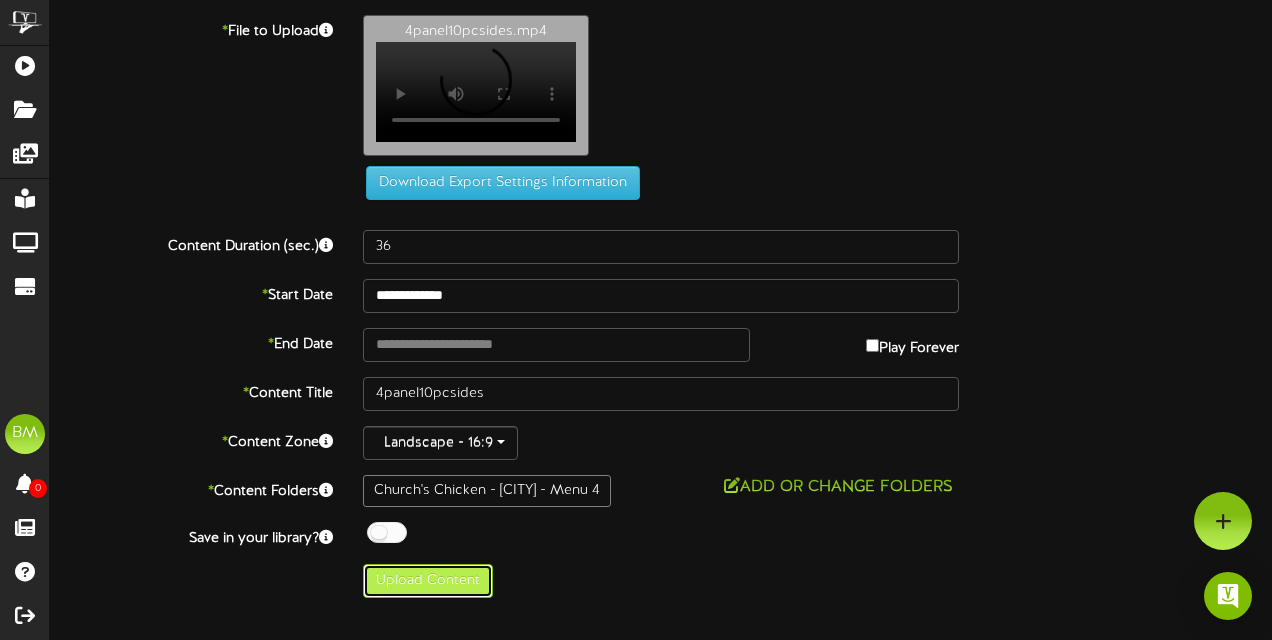click on "Upload Content" at bounding box center [428, 581] 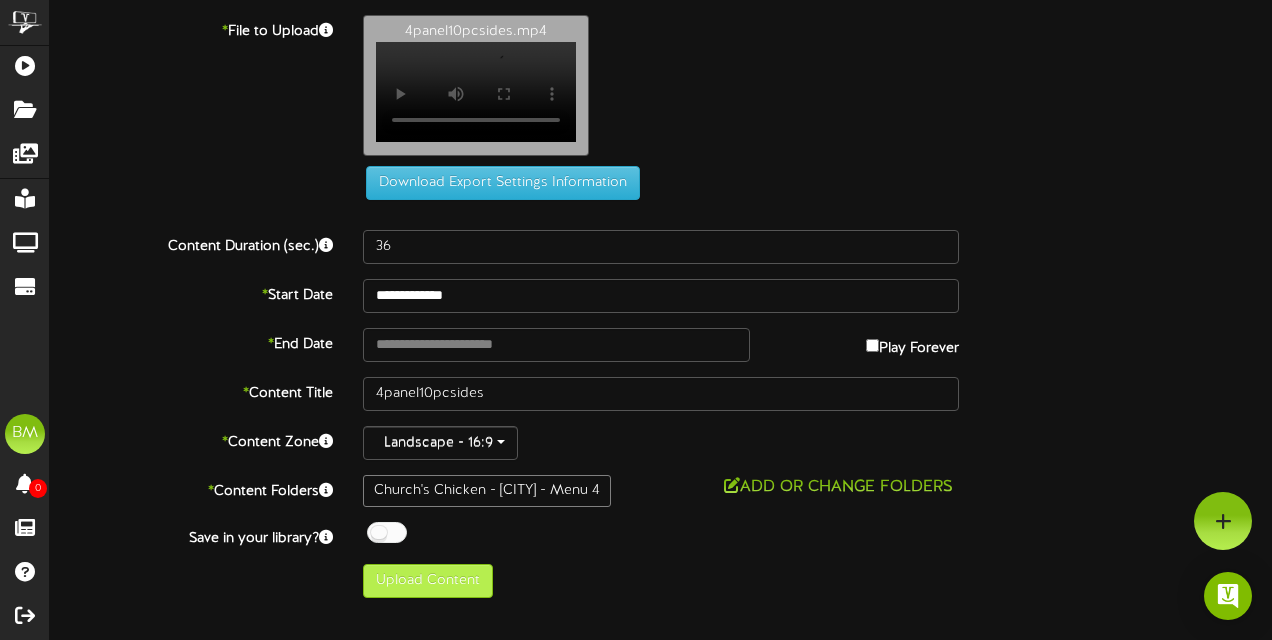 type on "**********" 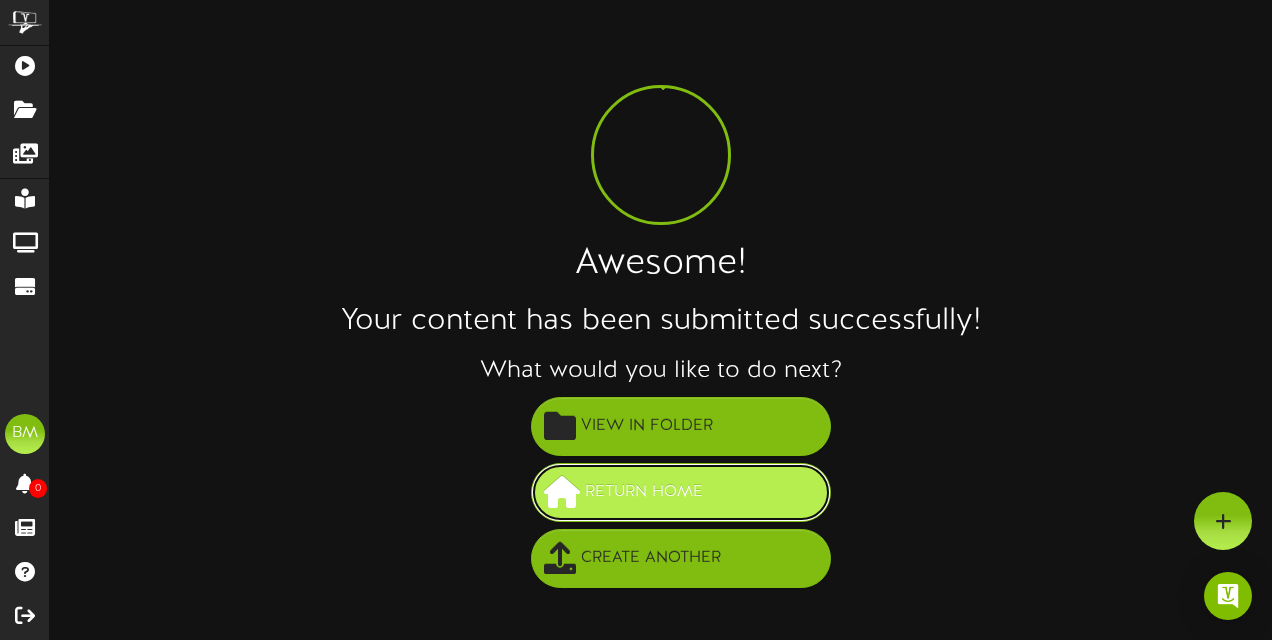 click on "Return Home" at bounding box center [644, 492] 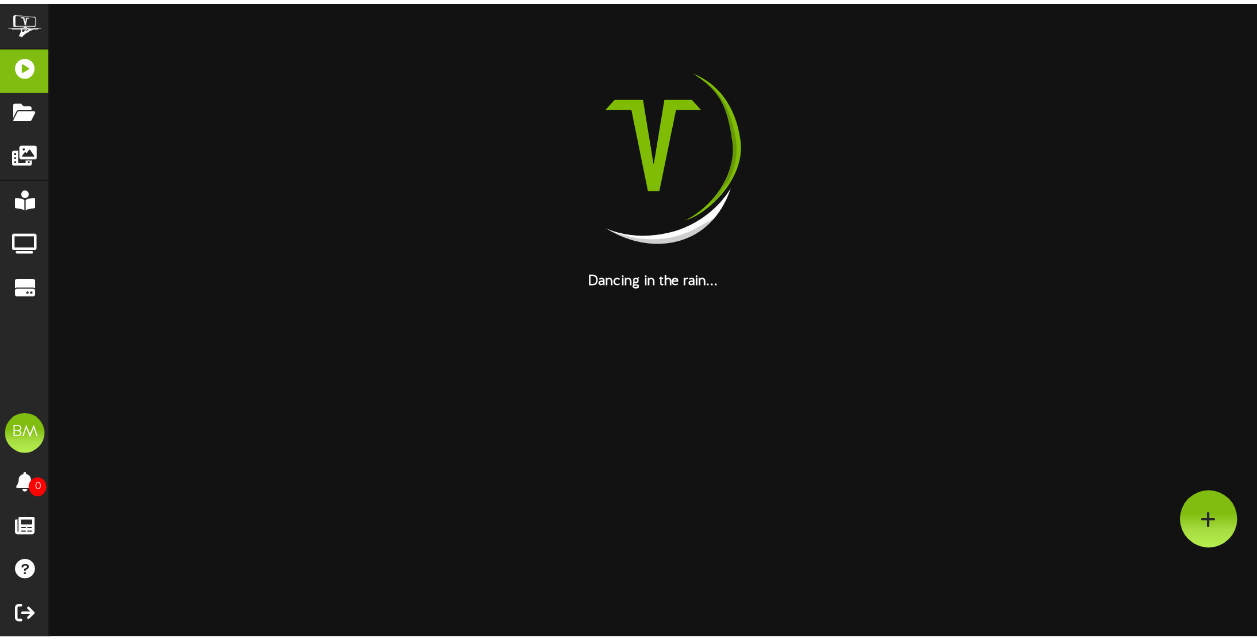 scroll, scrollTop: 0, scrollLeft: 0, axis: both 